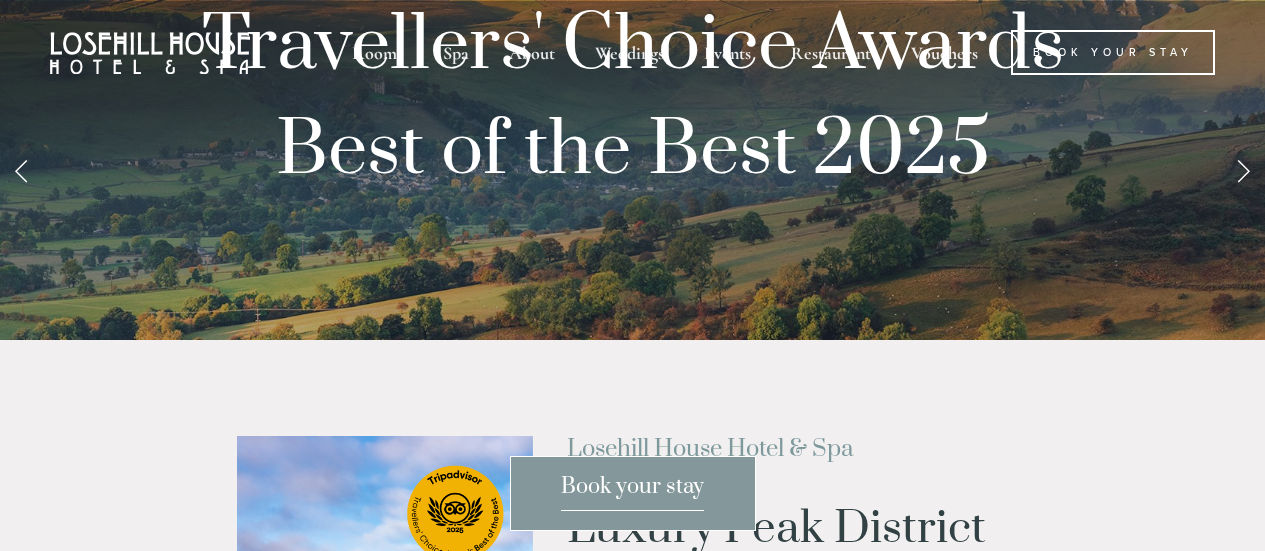 scroll, scrollTop: 0, scrollLeft: 0, axis: both 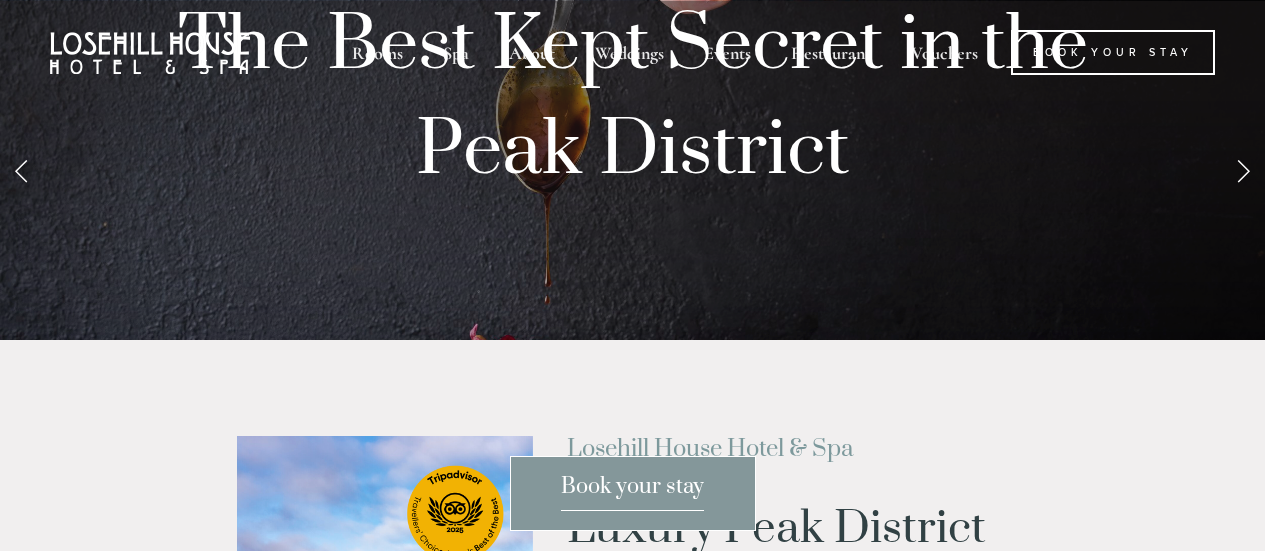 click at bounding box center [1243, 170] 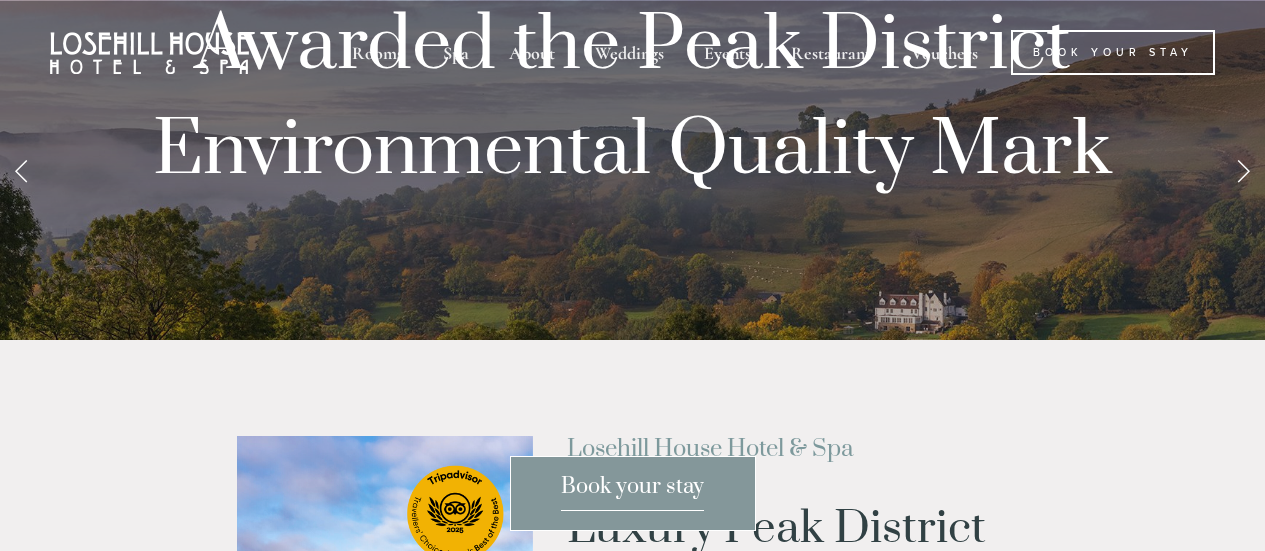 click at bounding box center (1243, 170) 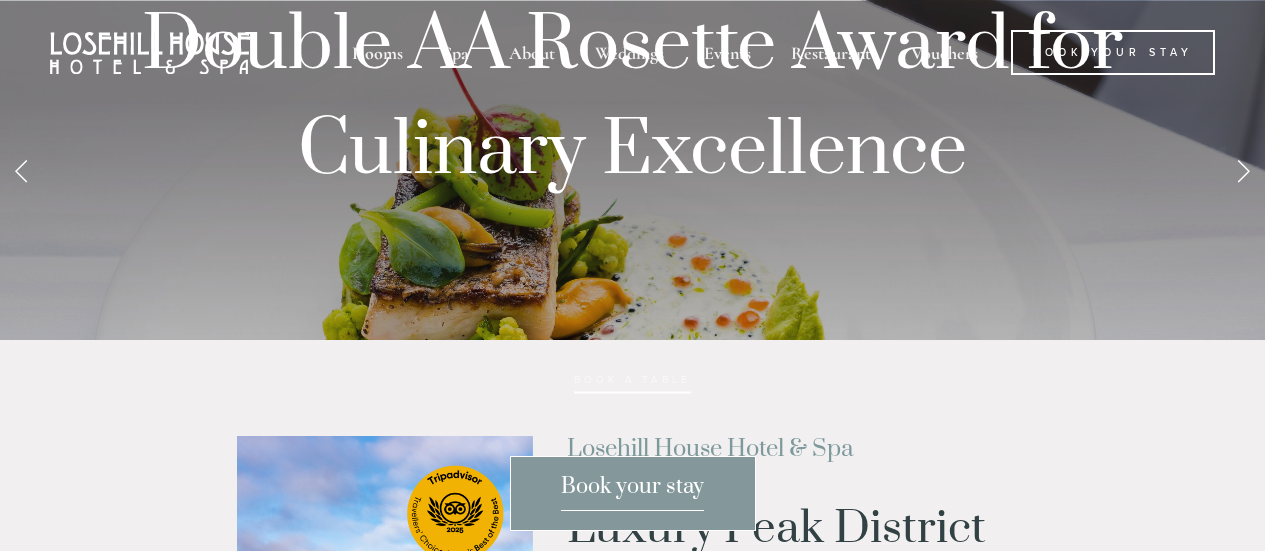 click at bounding box center (1243, 170) 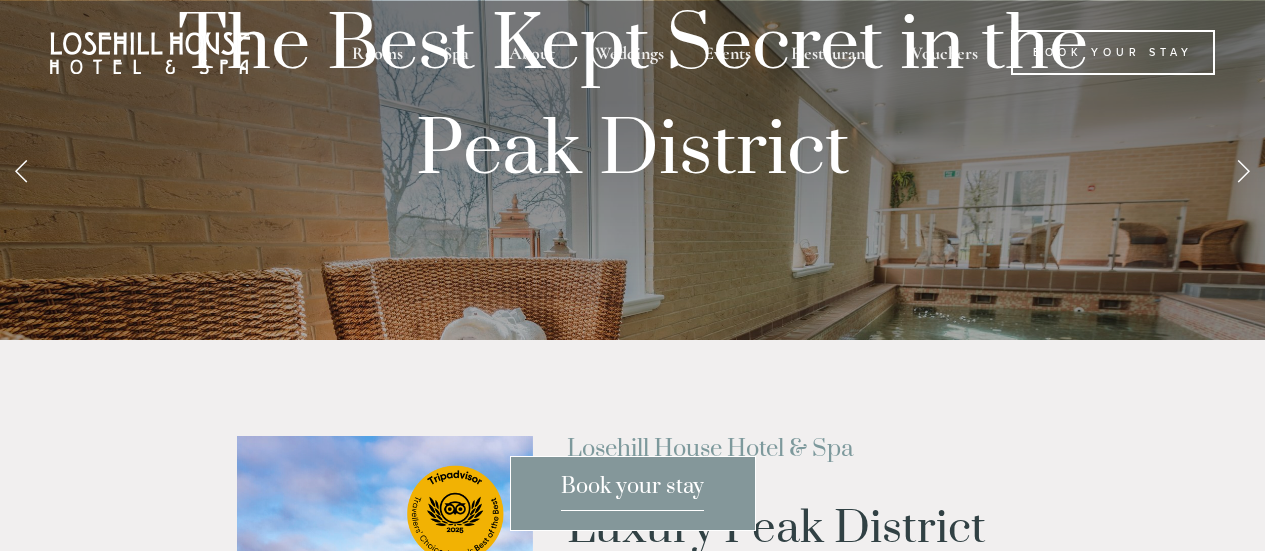 click at bounding box center (1243, 170) 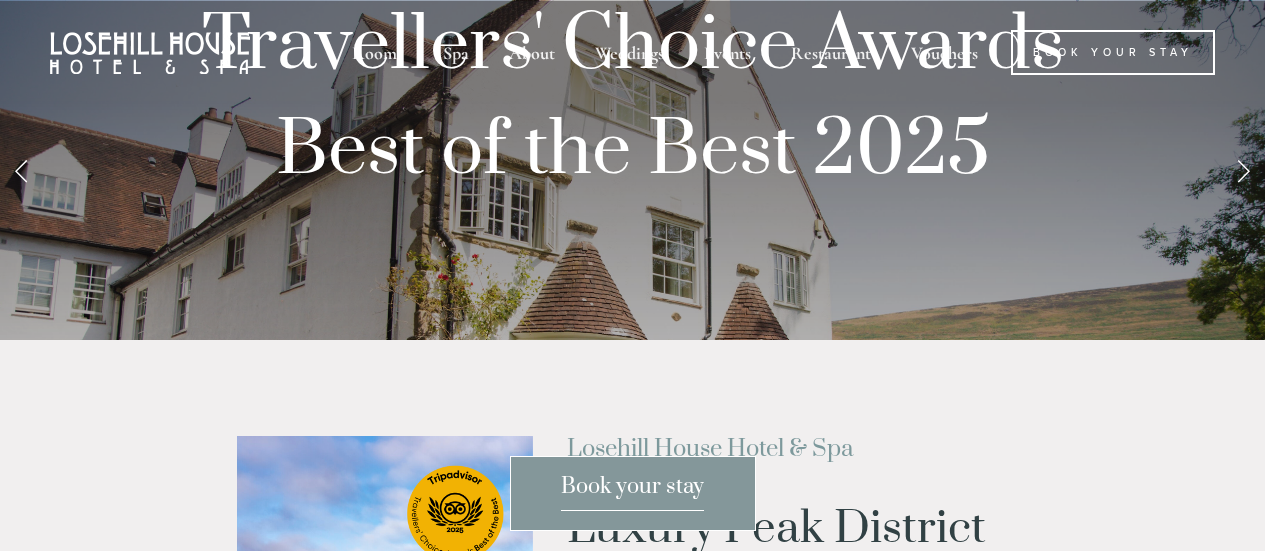 click at bounding box center (1243, 170) 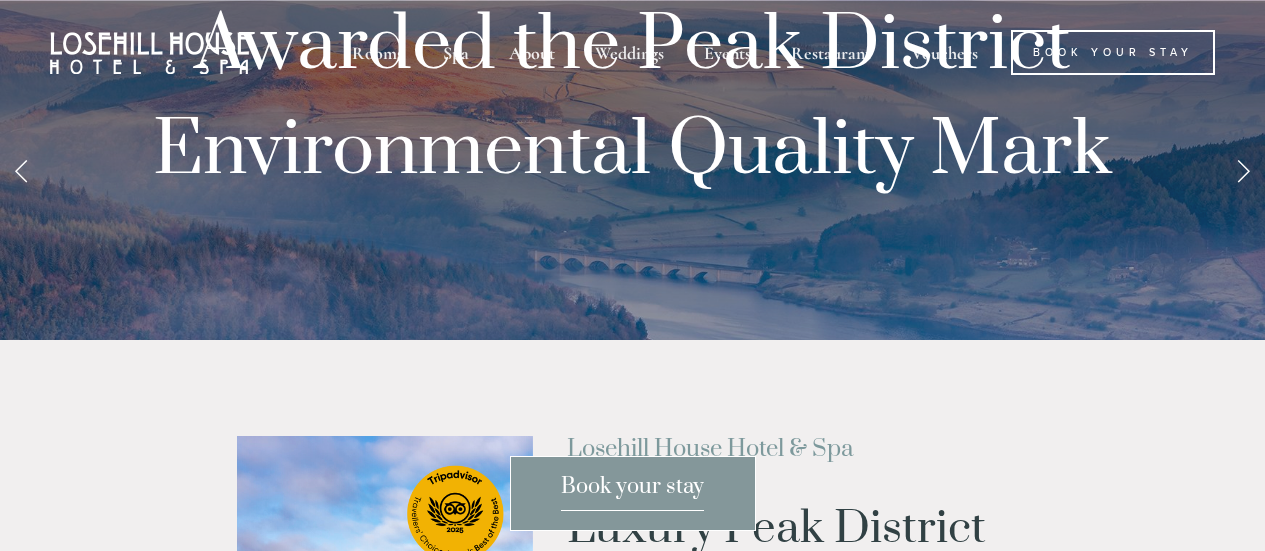 click at bounding box center [1243, 170] 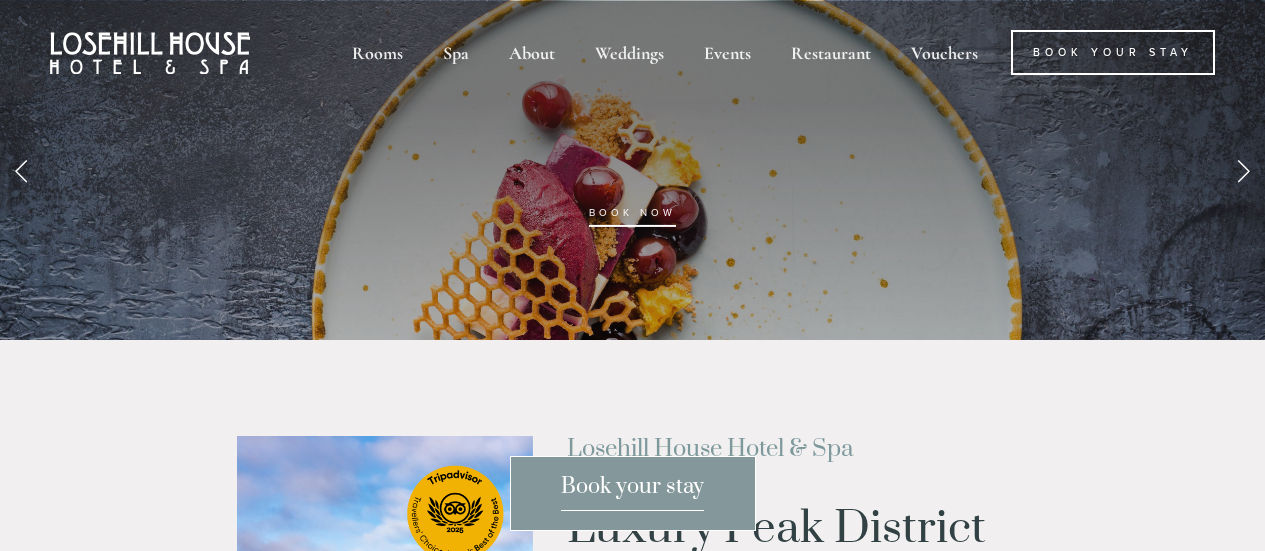 click at bounding box center (1243, 170) 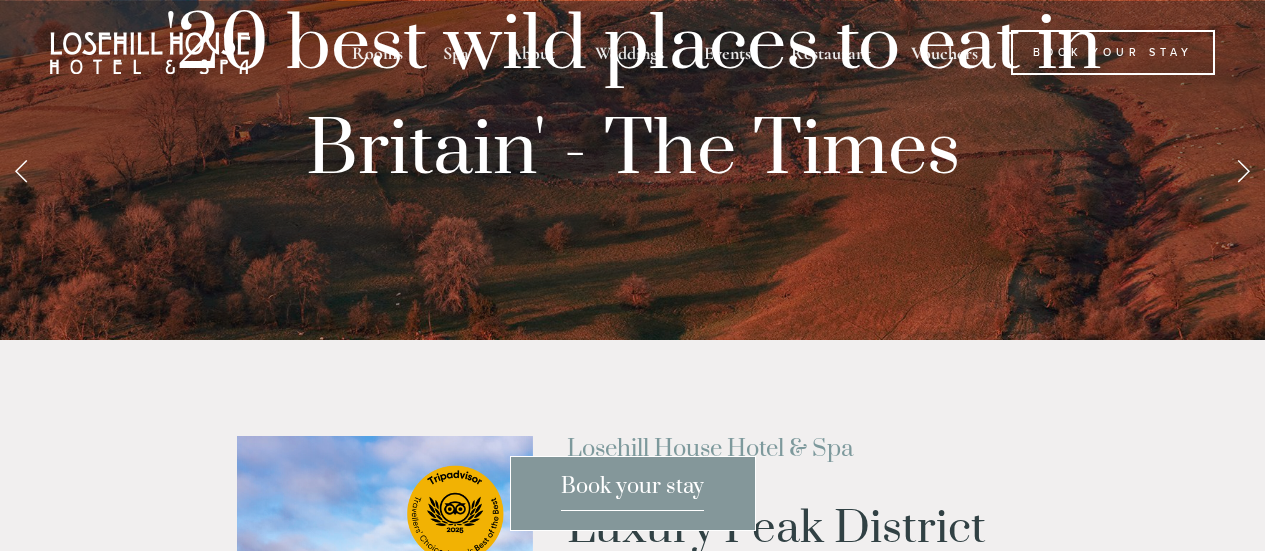 click at bounding box center [1243, 170] 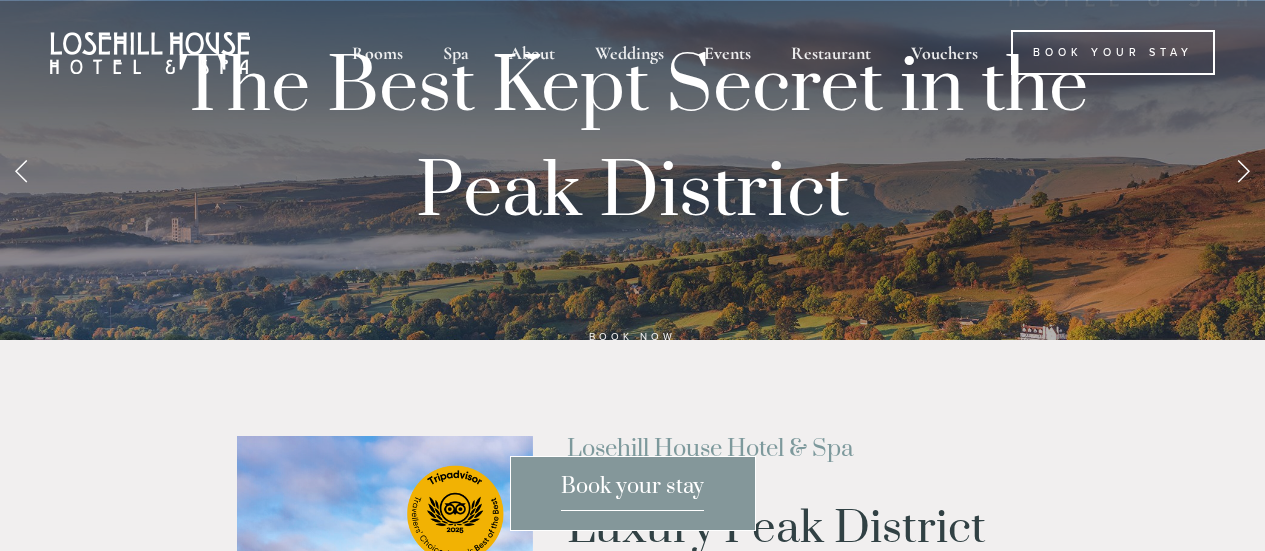 click at bounding box center (22, 170) 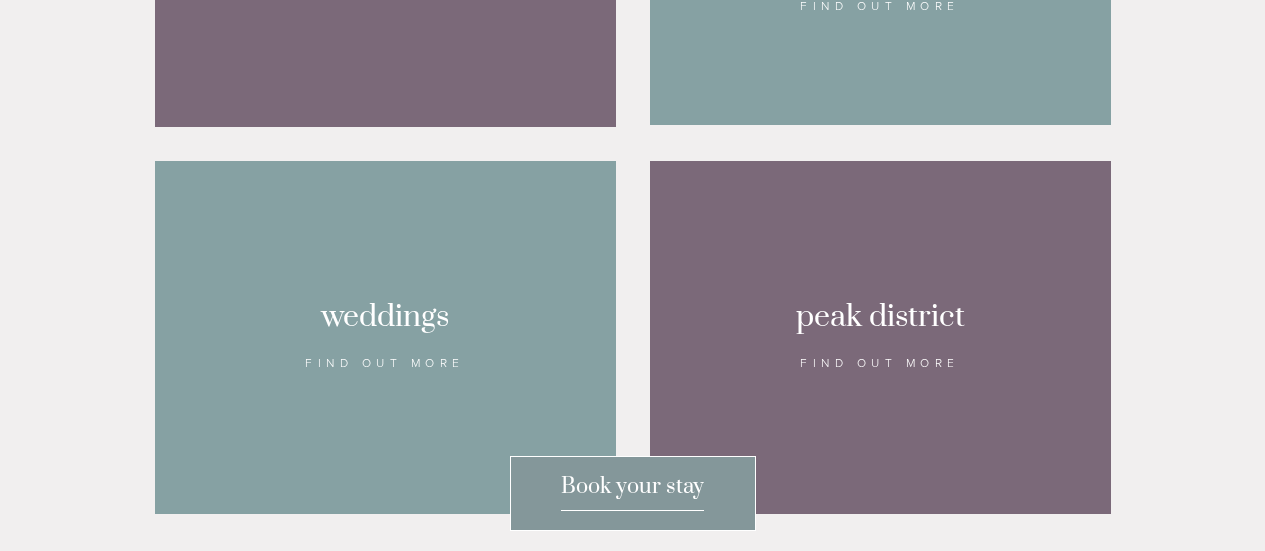 scroll, scrollTop: 1700, scrollLeft: 0, axis: vertical 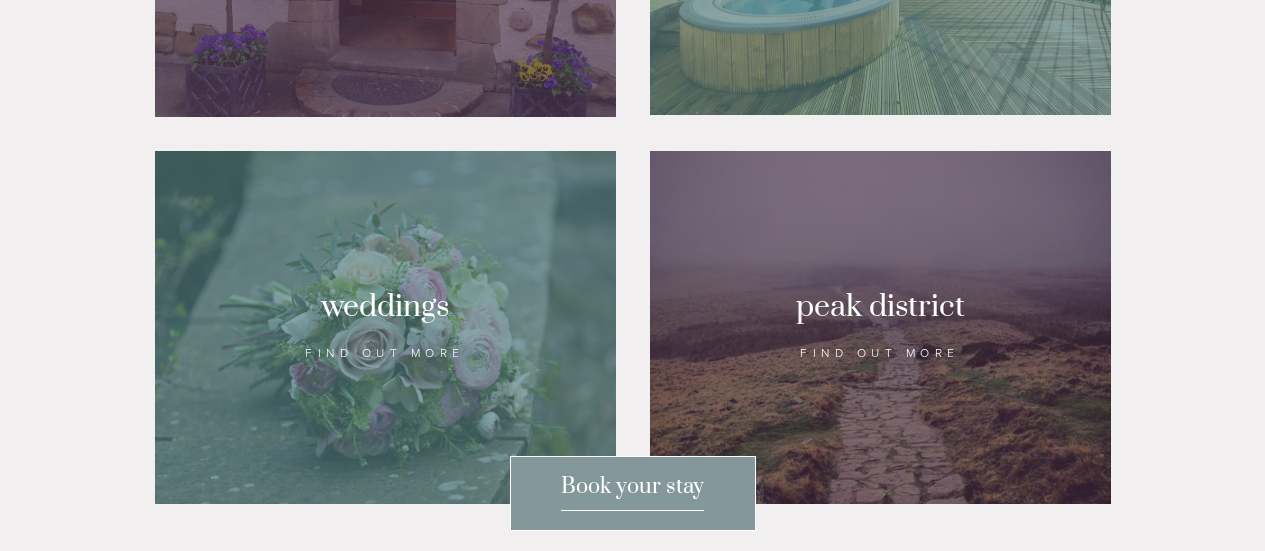 click at bounding box center (880, -59) 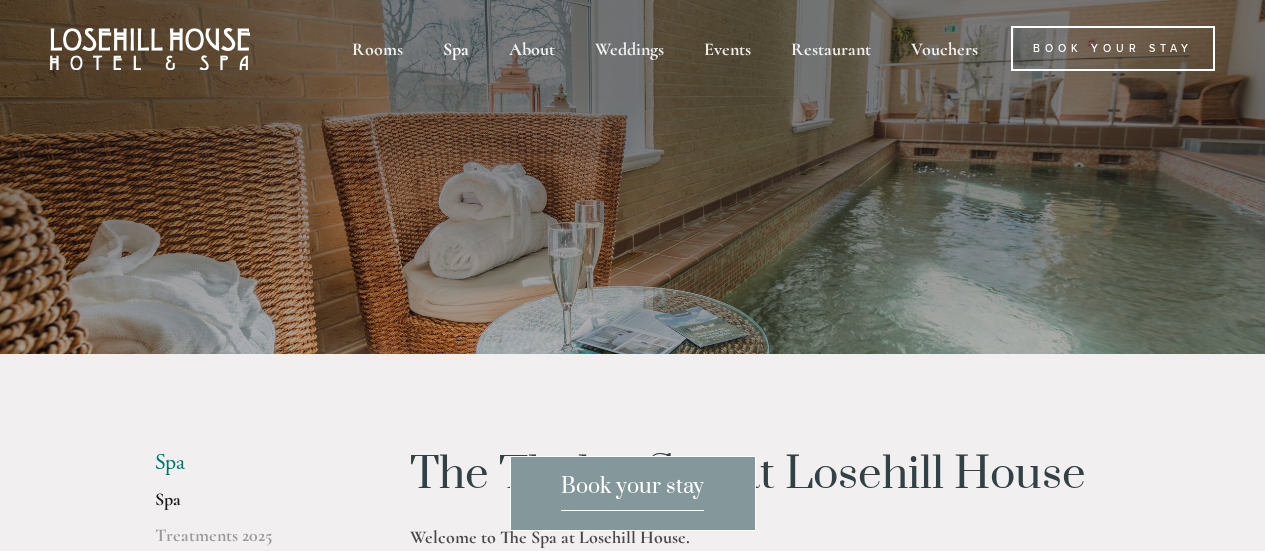 scroll, scrollTop: 0, scrollLeft: 0, axis: both 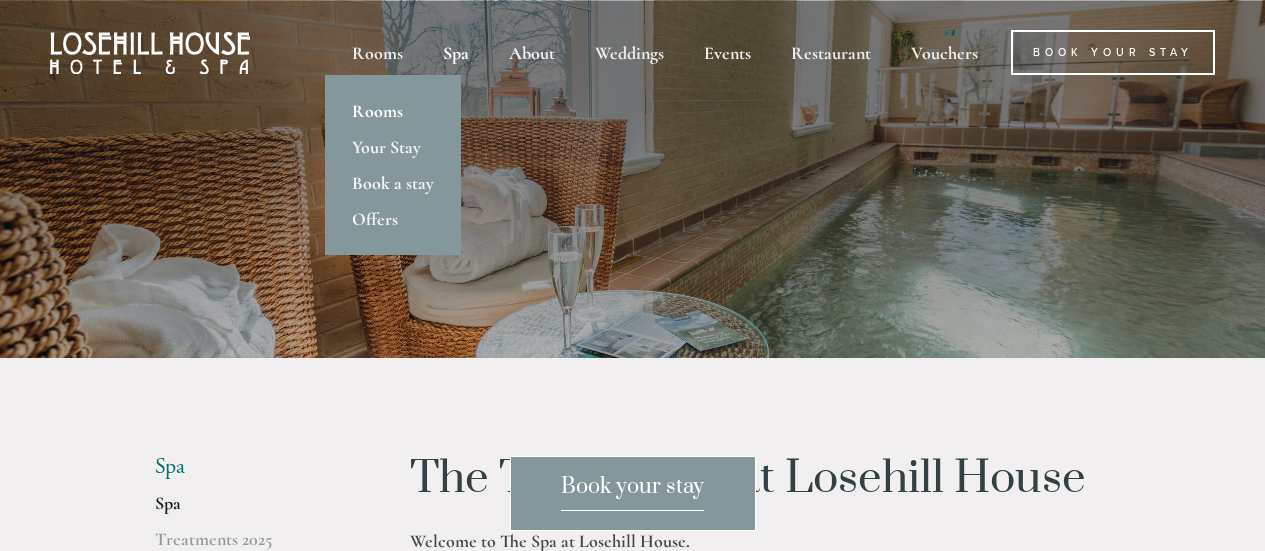 click on "Rooms" at bounding box center (393, 111) 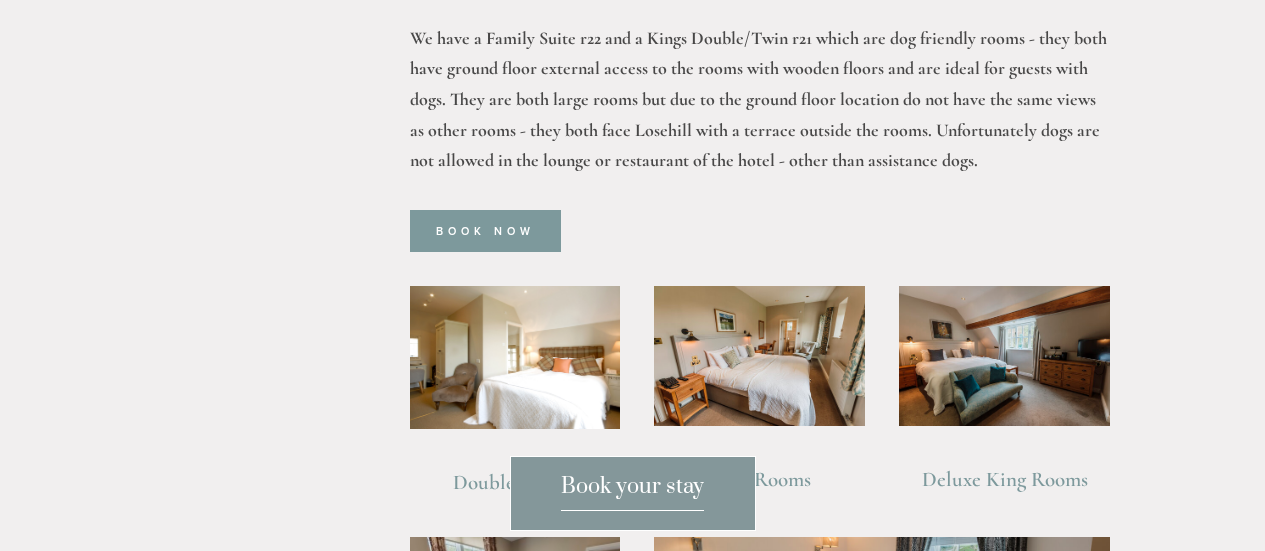 scroll, scrollTop: 1200, scrollLeft: 0, axis: vertical 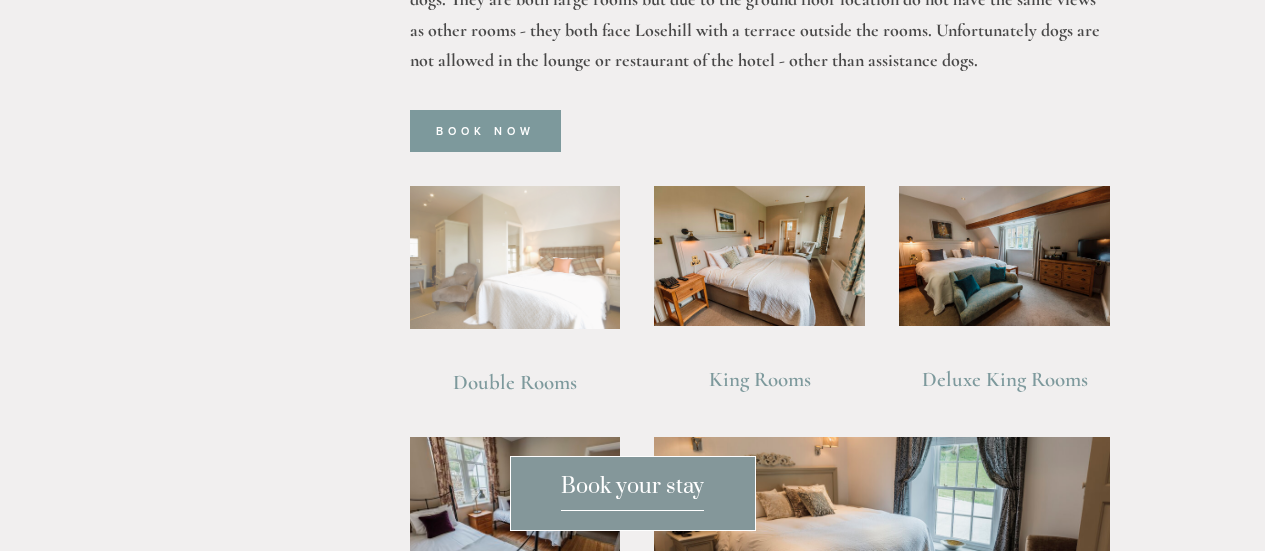 click at bounding box center [515, 257] 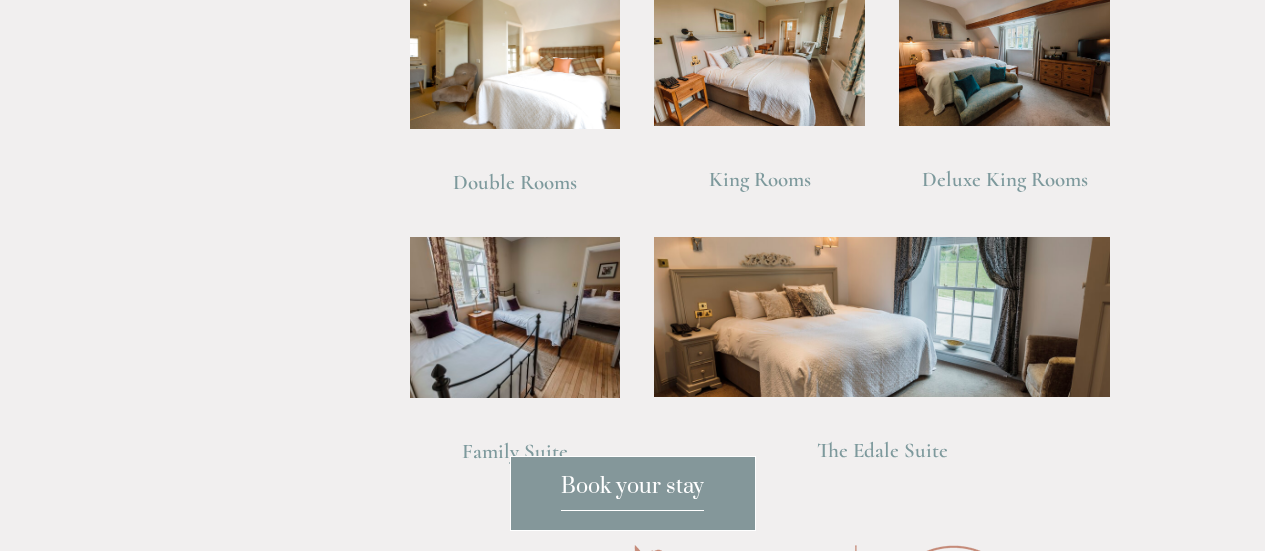 scroll, scrollTop: 1500, scrollLeft: 0, axis: vertical 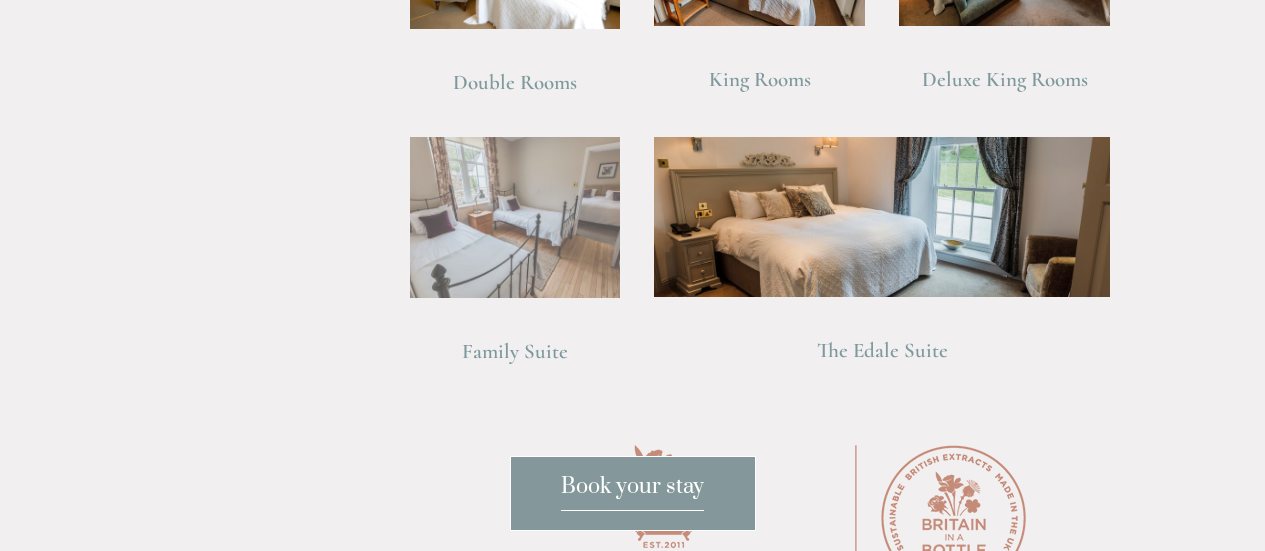 click at bounding box center (515, 217) 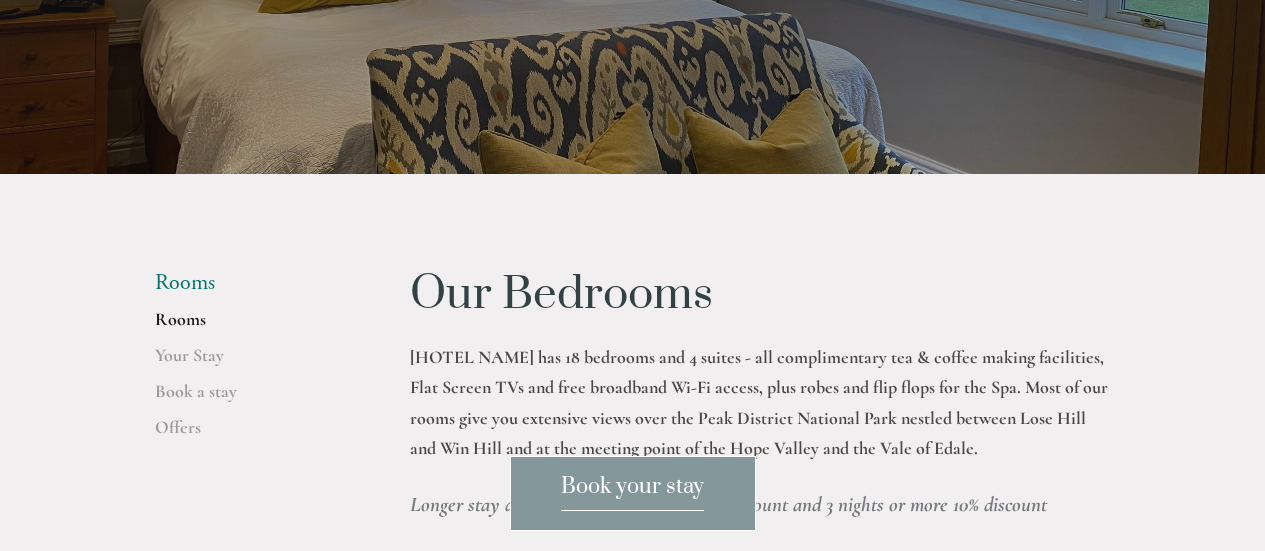 scroll, scrollTop: 200, scrollLeft: 0, axis: vertical 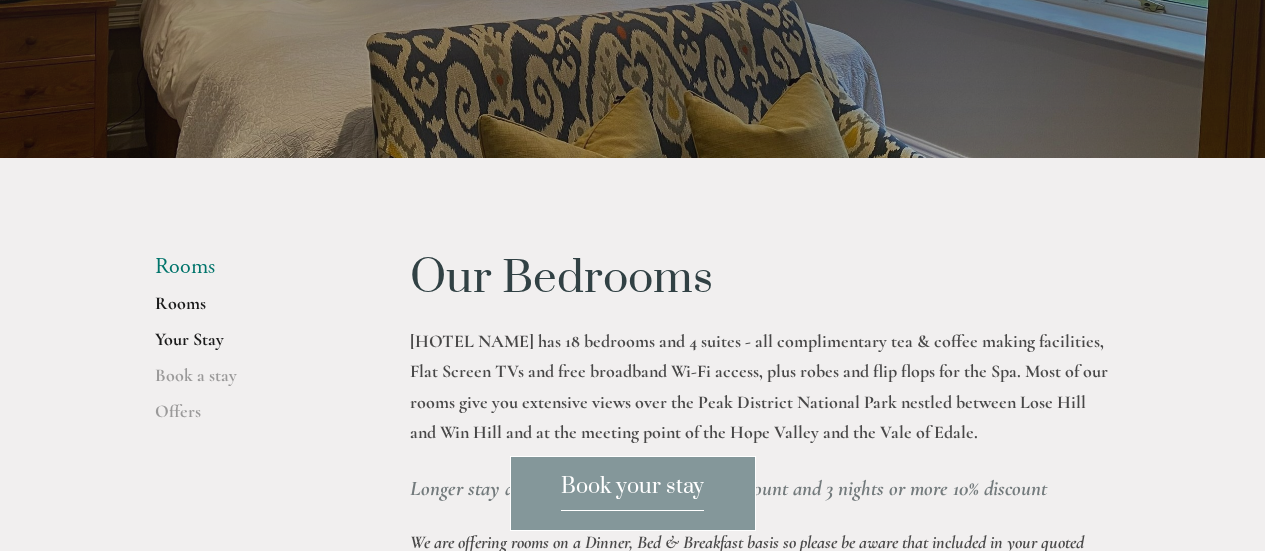 click on "Your Stay" at bounding box center (250, 346) 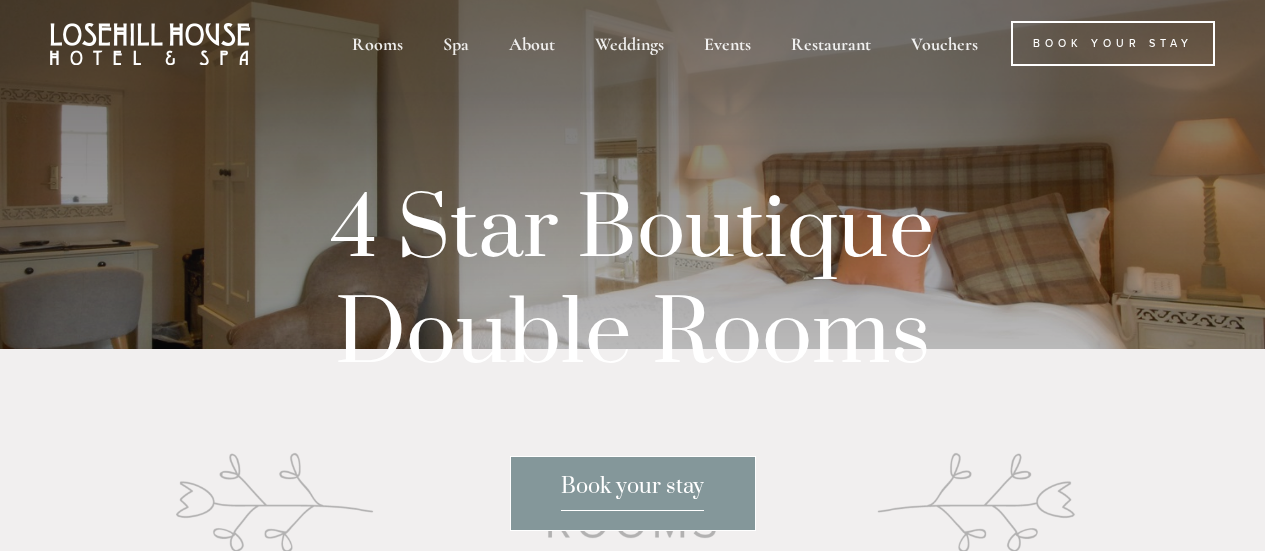 scroll, scrollTop: 0, scrollLeft: 0, axis: both 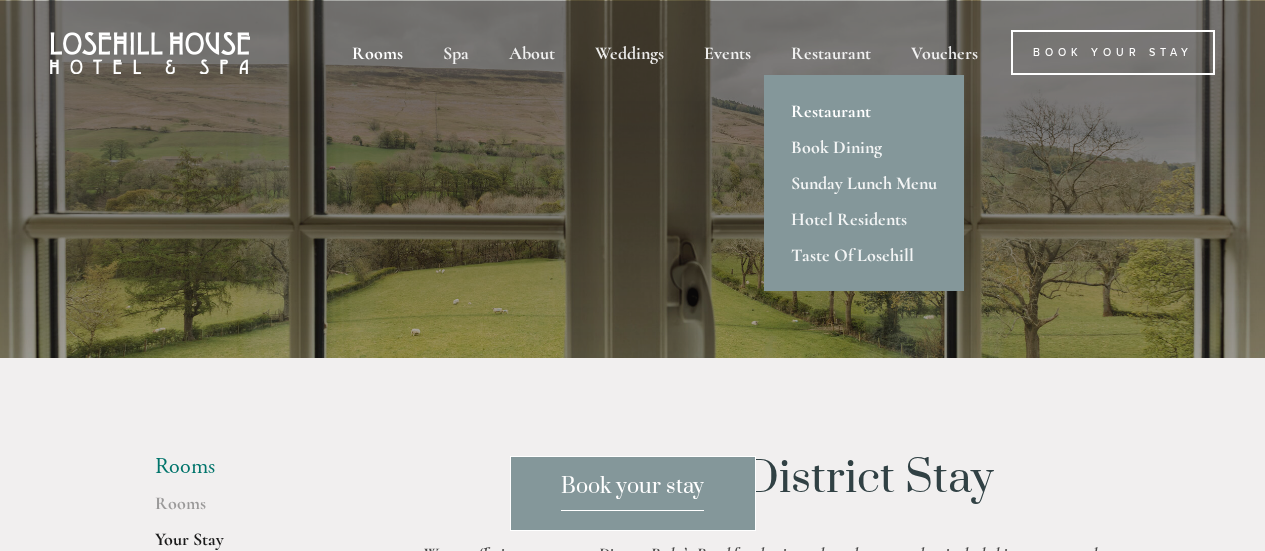 click on "Restaurant" at bounding box center [864, 111] 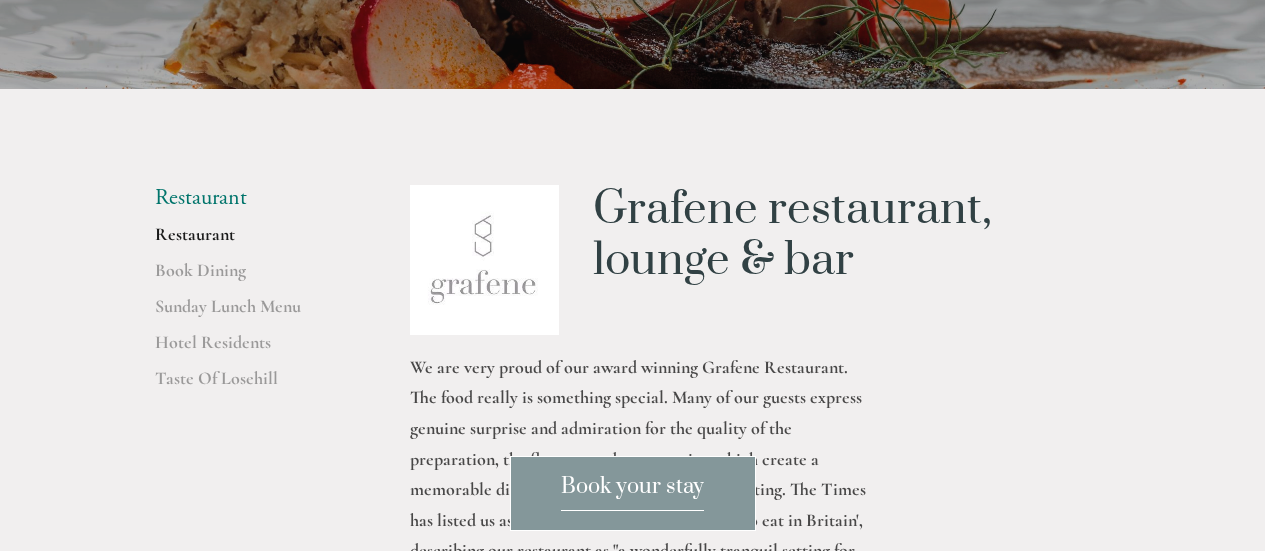 scroll, scrollTop: 200, scrollLeft: 0, axis: vertical 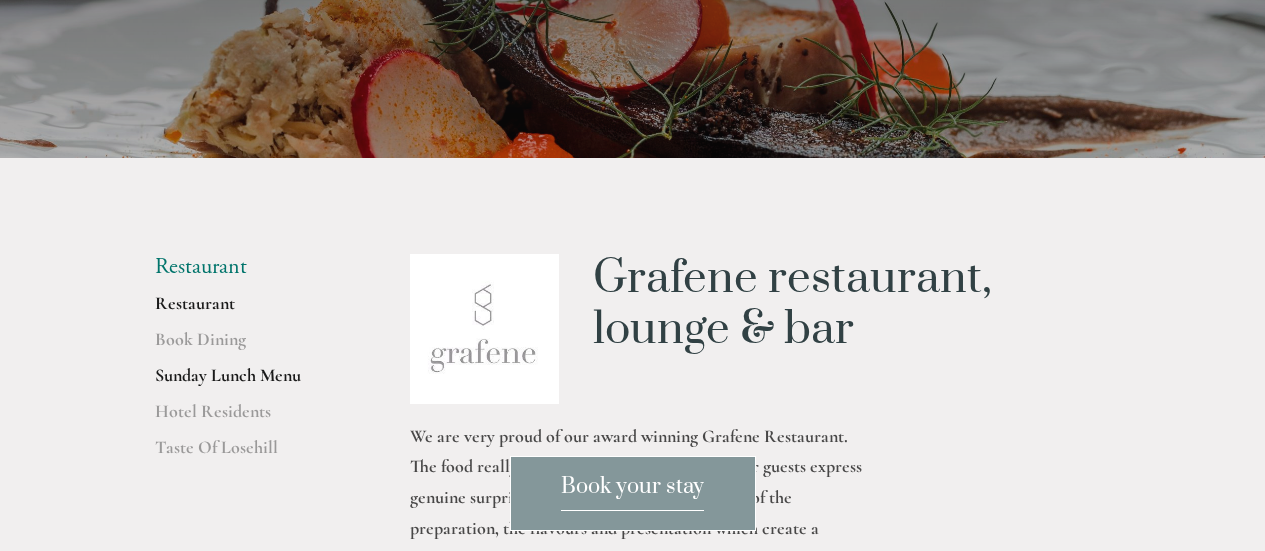 click on "Sunday Lunch Menu" at bounding box center (250, 382) 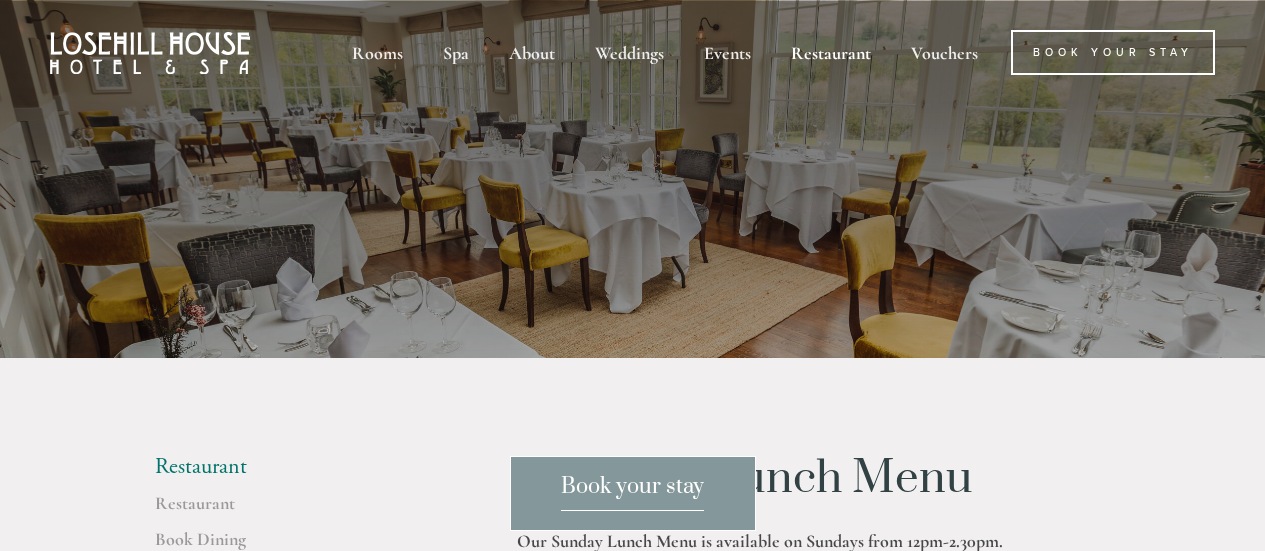 scroll, scrollTop: 482, scrollLeft: 0, axis: vertical 